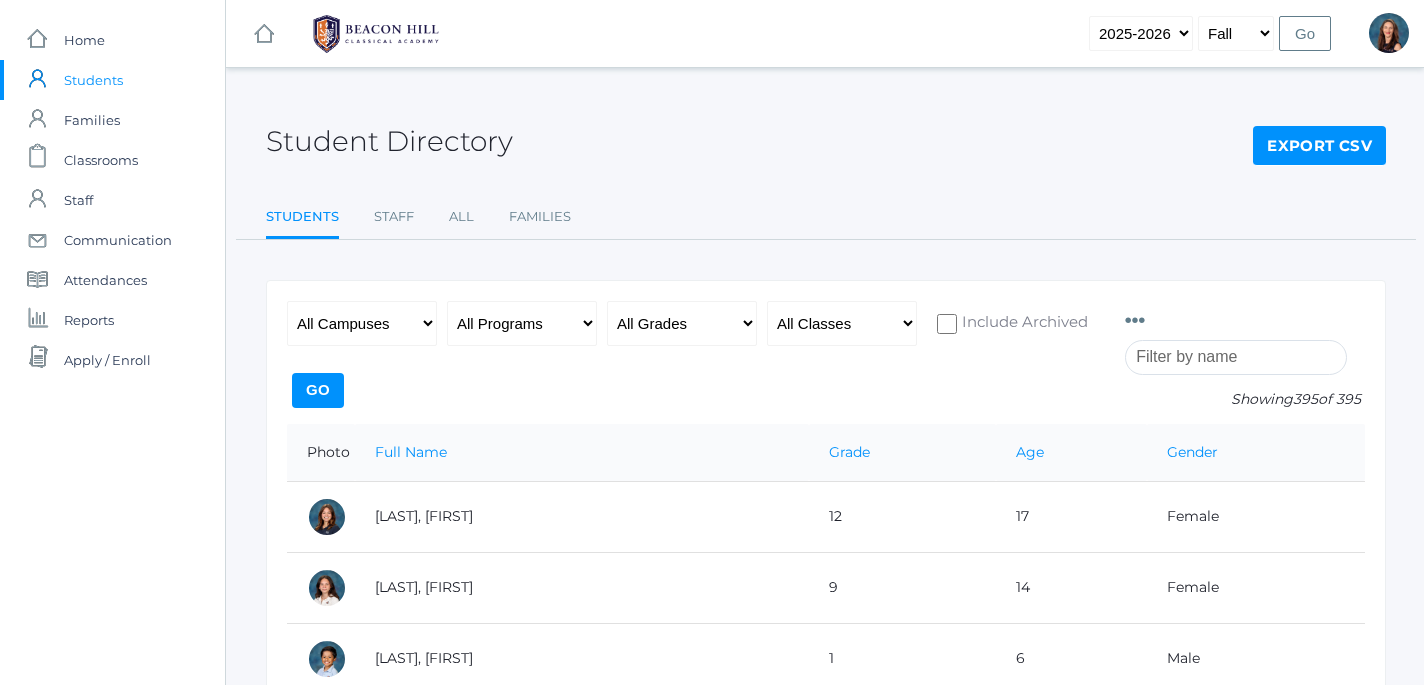 scroll, scrollTop: 0, scrollLeft: 0, axis: both 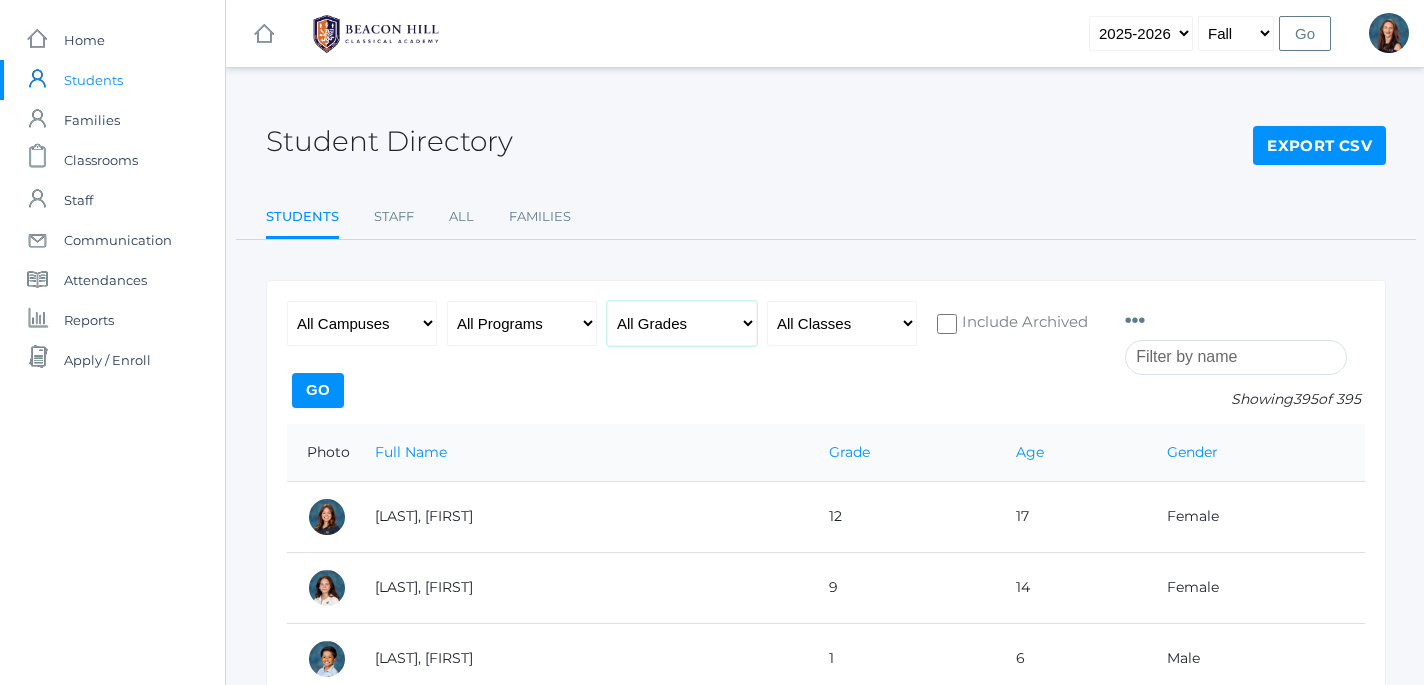 click on "All Grades
Grammar
- Kindergarten
- 1st Grade
- 2nd Grade
- 3rd Grade
- 4th Grade
- 5th Grade
Logic
- 6th Grade
- 7th Grade
- 8th Grade
Rhetoric
- 9th Grade
- 10th Grade
- 11th Grade
- 12th Grade" at bounding box center (682, 323) 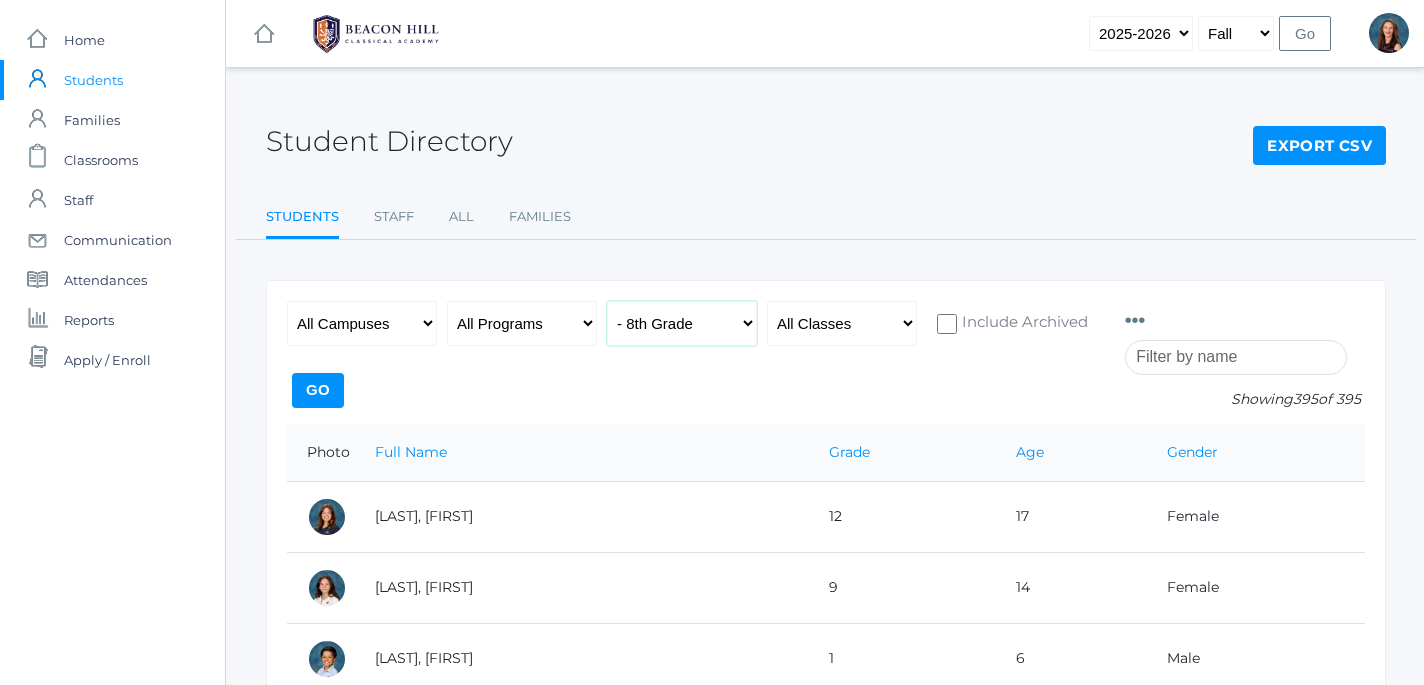 click on "- 8th Grade" at bounding box center (0, 0) 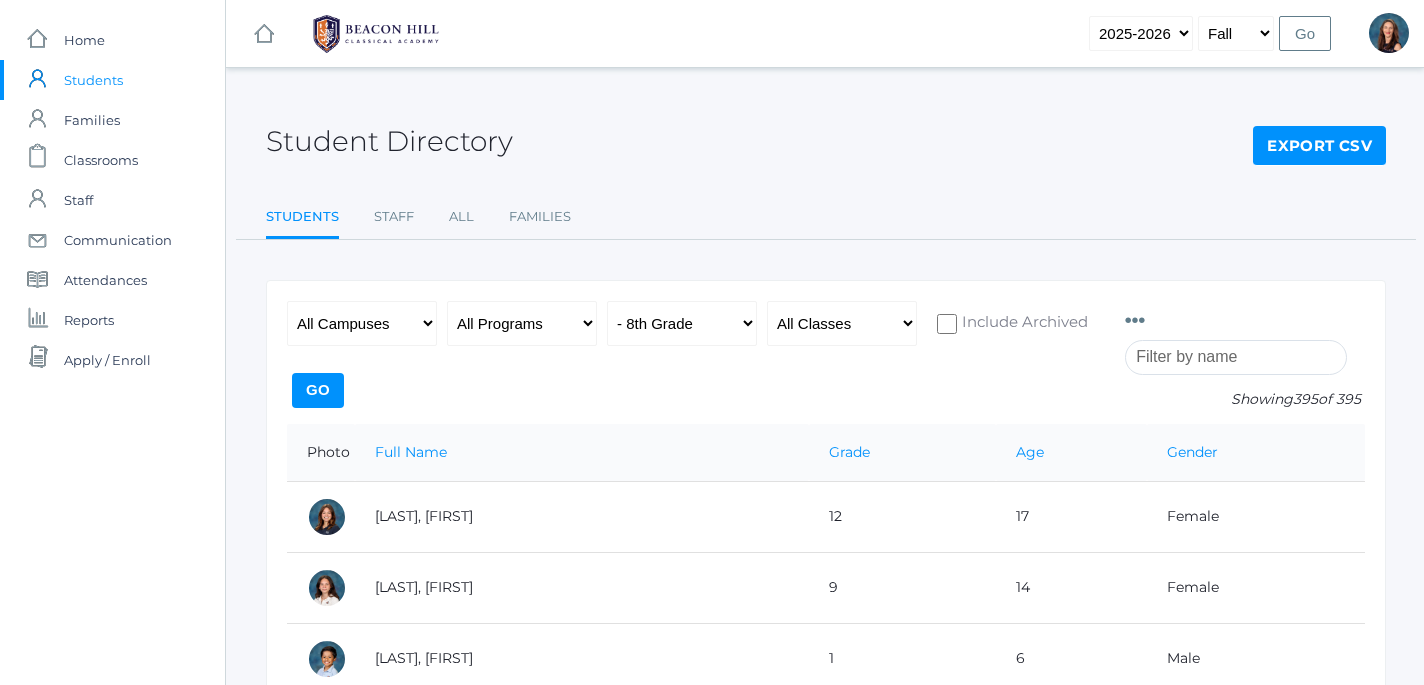 click on "Go" at bounding box center (318, 390) 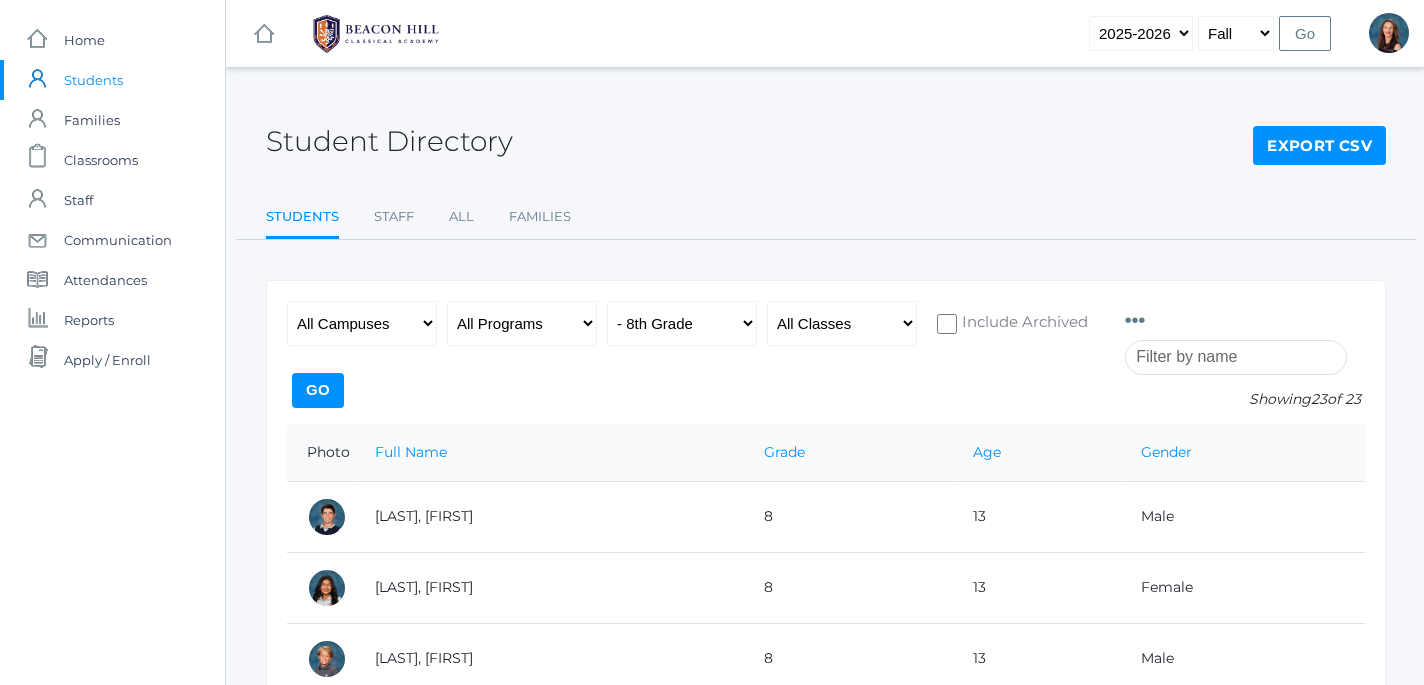 scroll, scrollTop: 0, scrollLeft: 0, axis: both 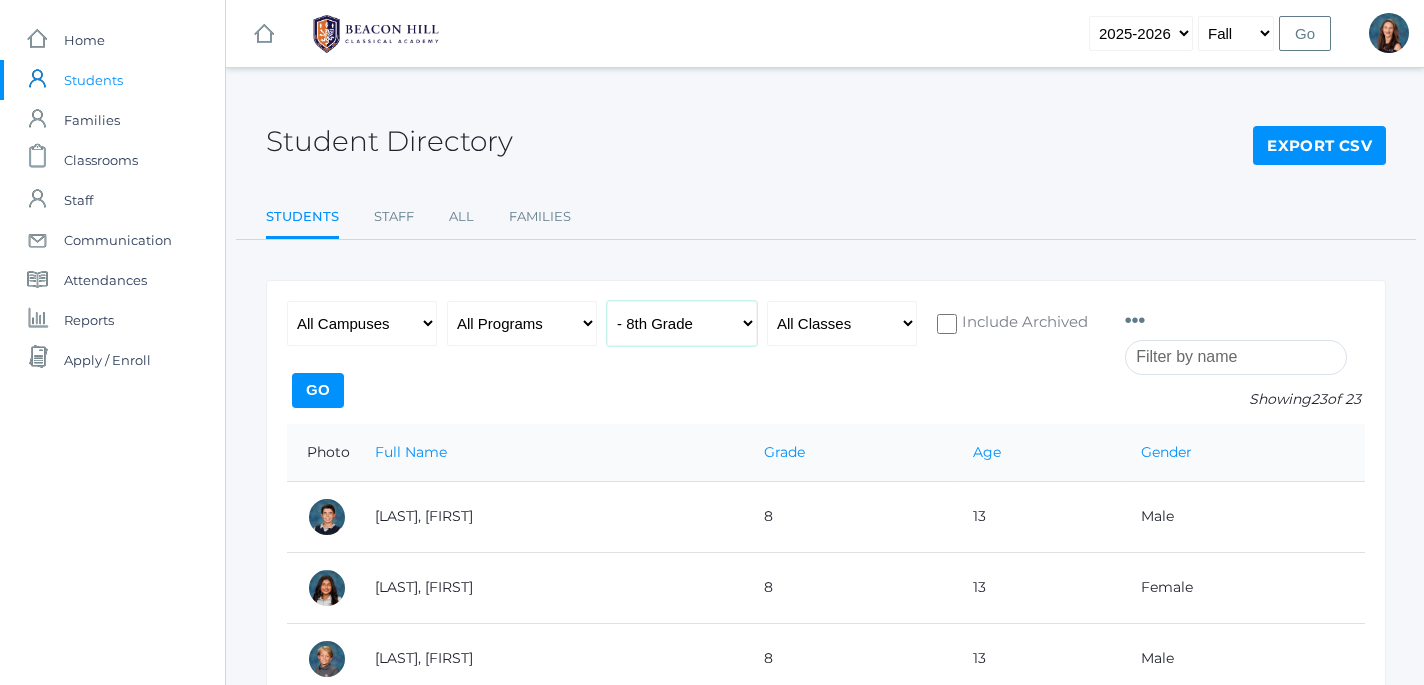 select on "9" 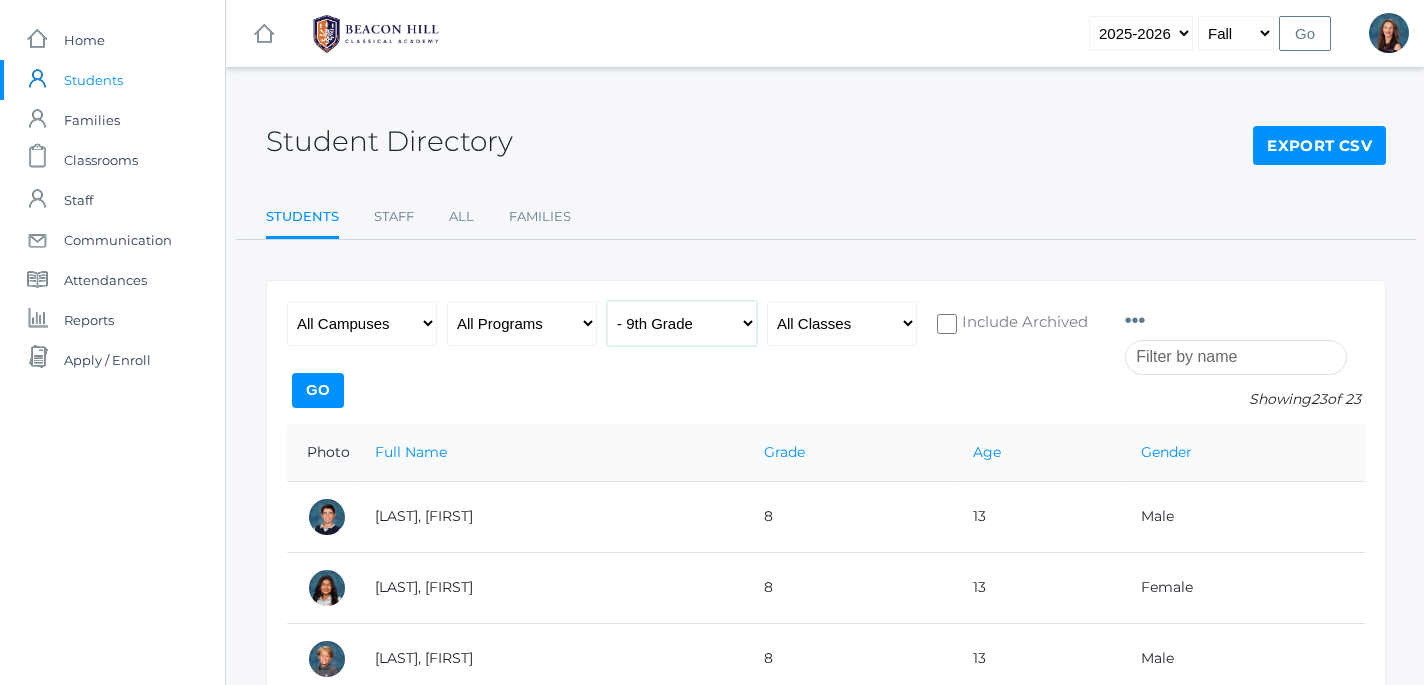 click on "- 9th Grade" at bounding box center [0, 0] 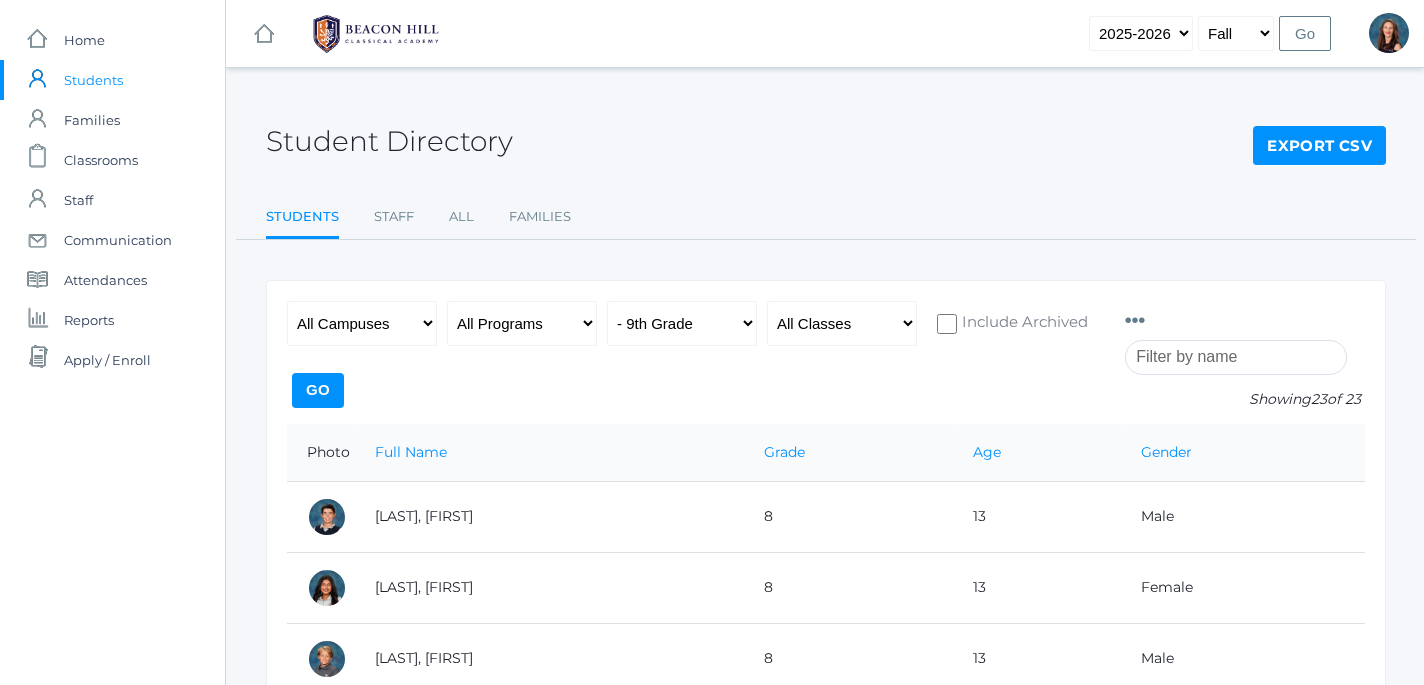 click on "Go" at bounding box center (318, 390) 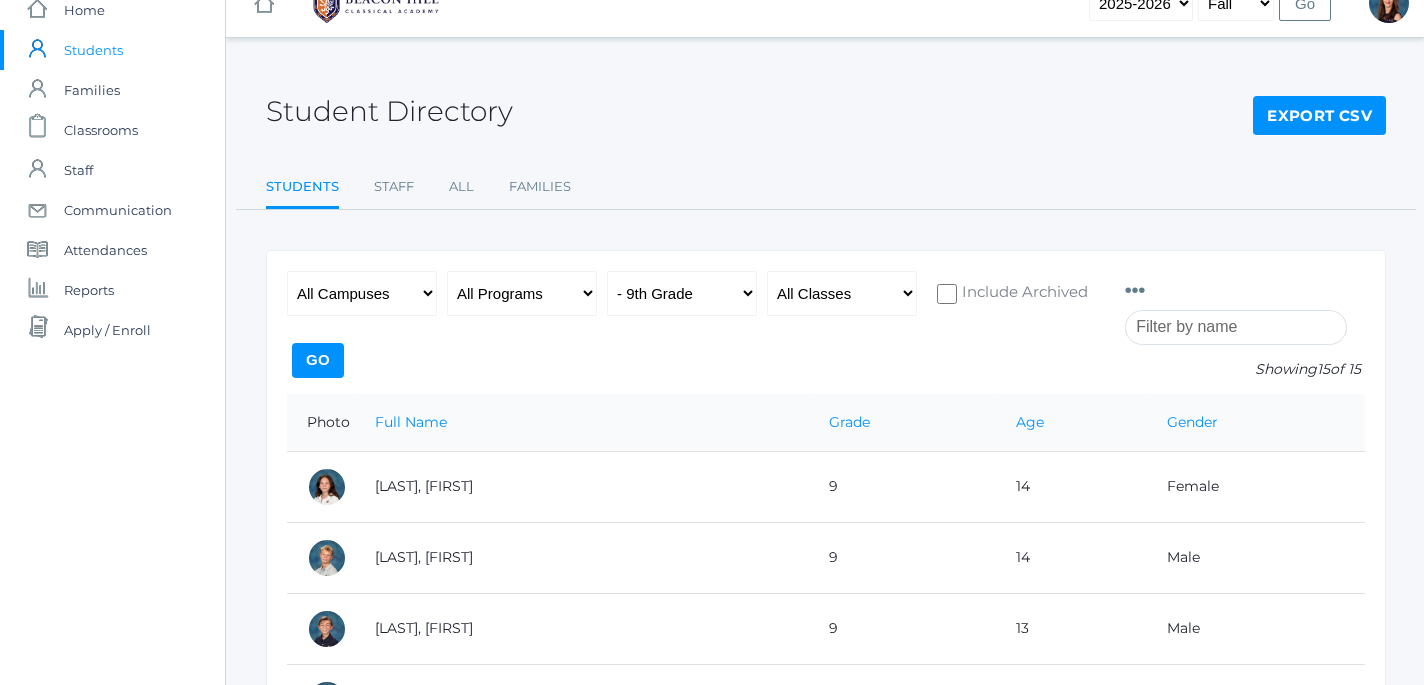 scroll, scrollTop: 0, scrollLeft: 0, axis: both 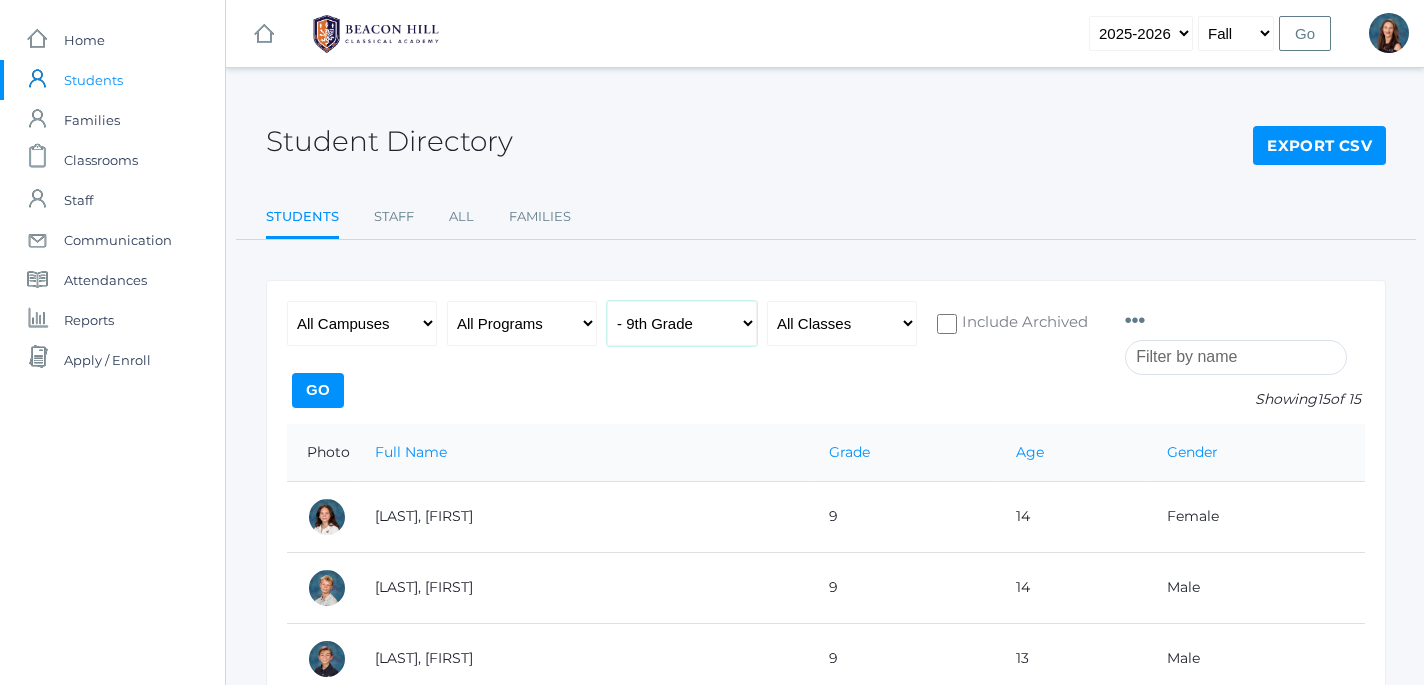 click on "All Grades
Grammar
- Kindergarten
- 1st Grade
- 2nd Grade
- 3rd Grade
- 4th Grade
- 5th Grade
Logic
- 6th Grade
- 7th Grade
- 8th Grade
Rhetoric
- 9th Grade
- 10th Grade
- 11th Grade
- 12th Grade" at bounding box center [682, 323] 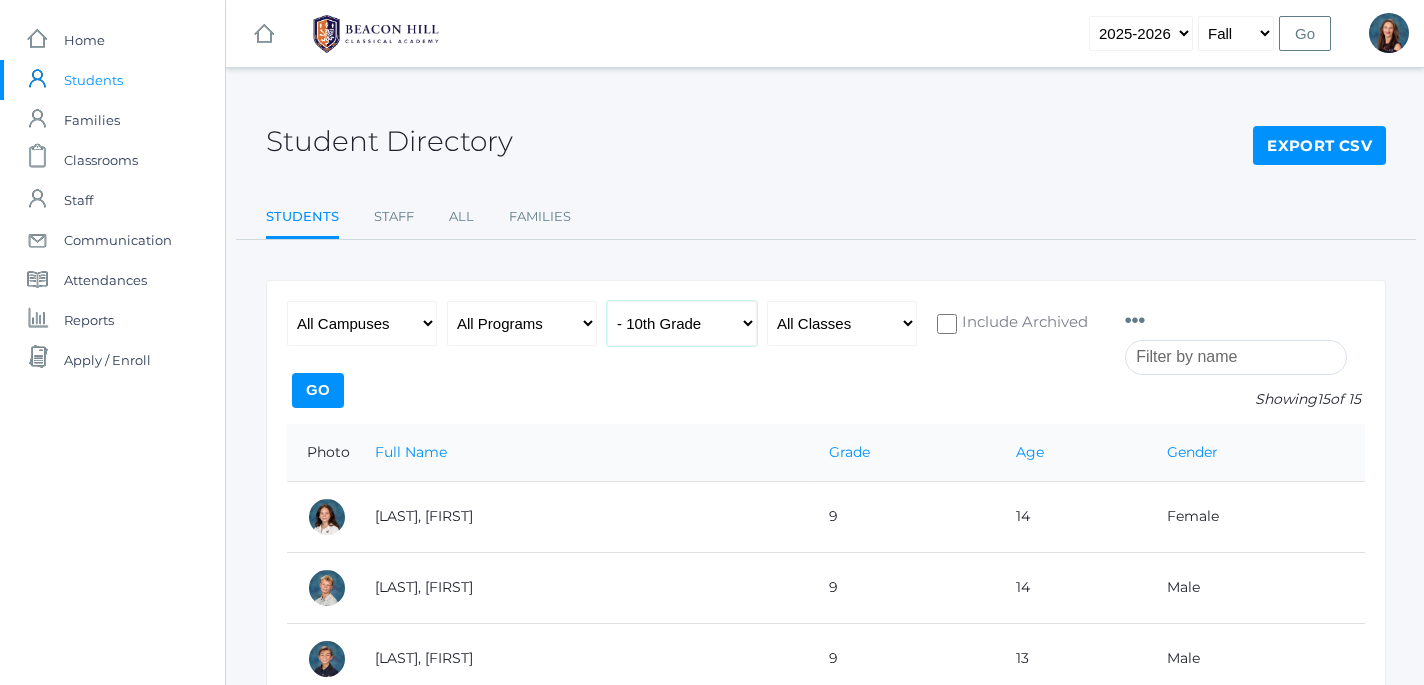 click on "- 10th Grade" at bounding box center [0, 0] 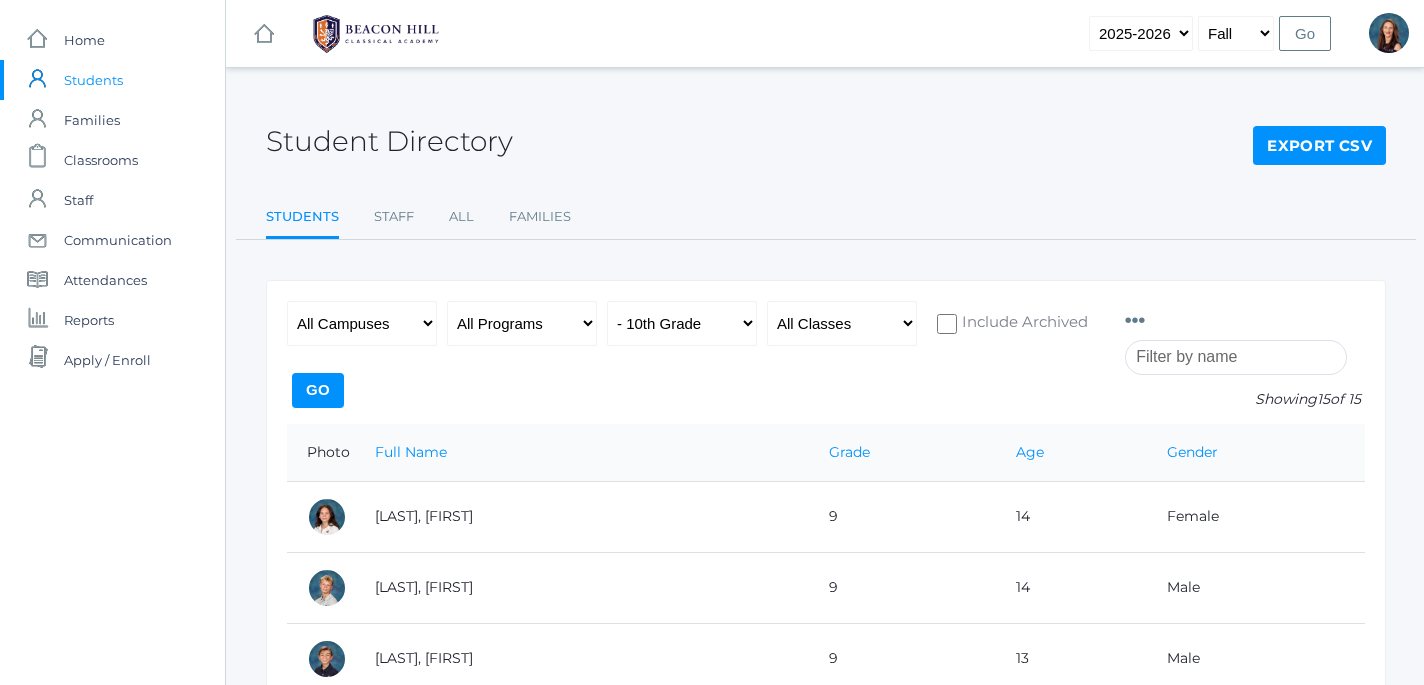 click on "Go" at bounding box center [318, 390] 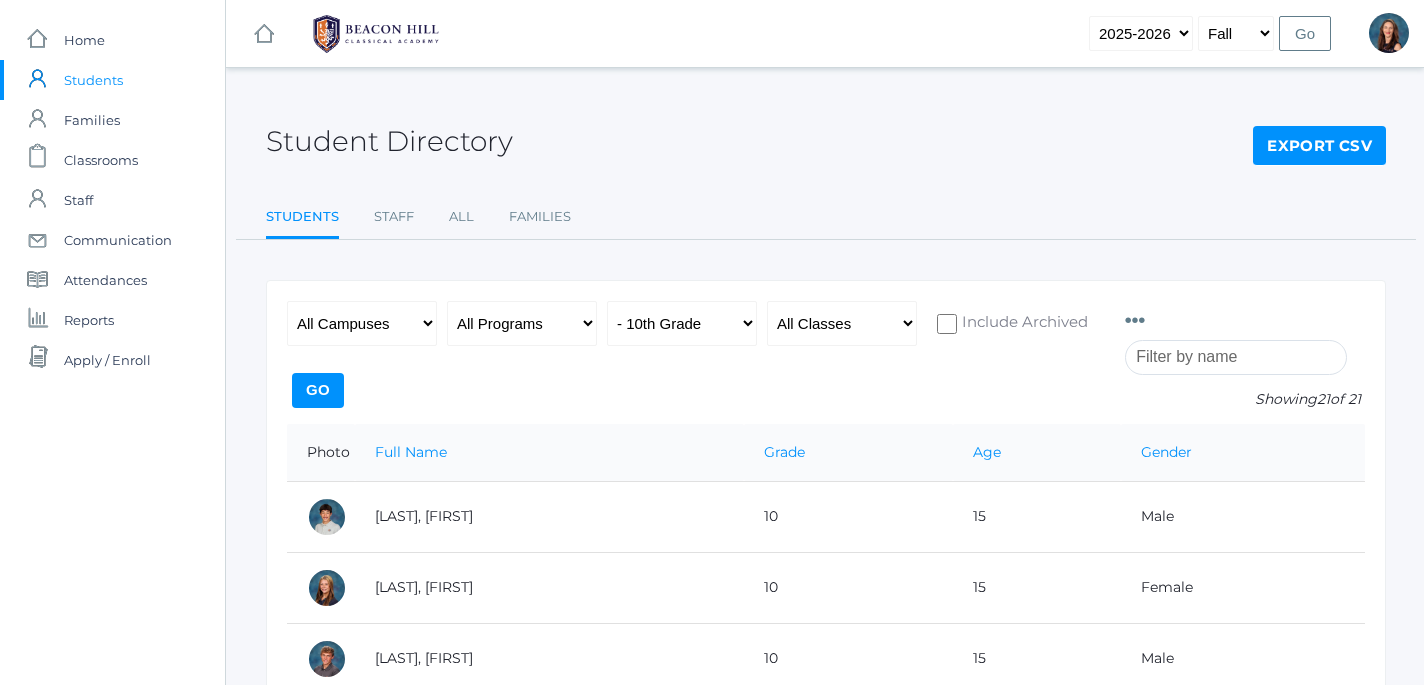 scroll, scrollTop: 0, scrollLeft: 0, axis: both 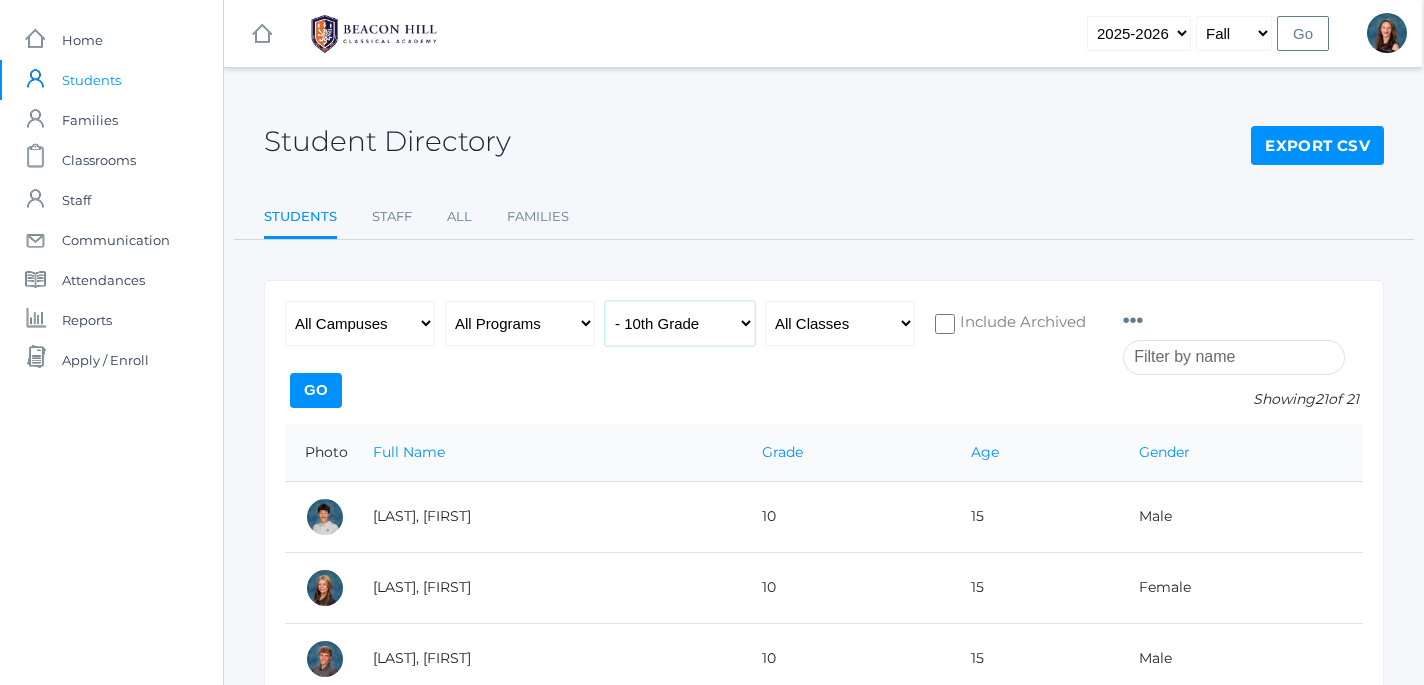 click on "All Grades
Grammar
- Kindergarten
- 1st Grade
- 2nd Grade
- 3rd Grade
- 4th Grade
- 5th Grade
Logic
- 6th Grade
- 7th Grade
- 8th Grade
Rhetoric
- 9th Grade
- 10th Grade
- 11th Grade
- 12th Grade" at bounding box center (680, 323) 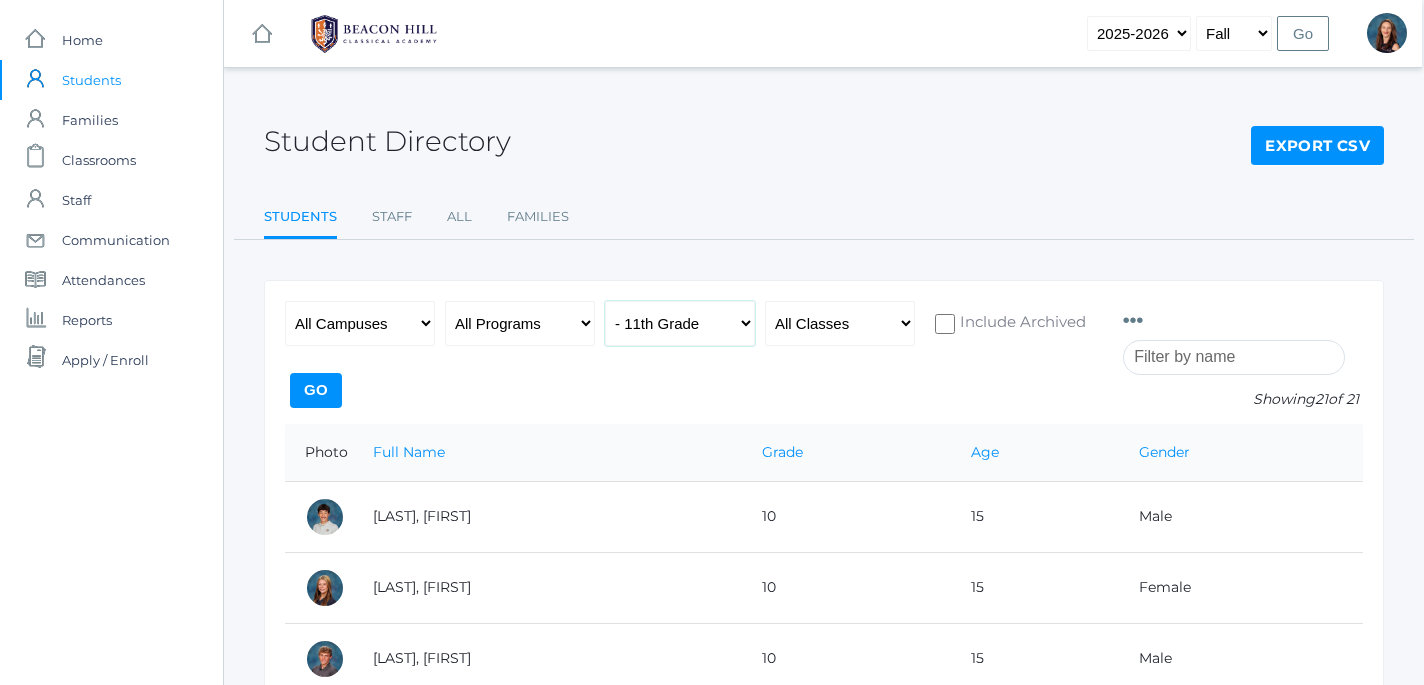 click on "- 11th Grade" at bounding box center [0, 0] 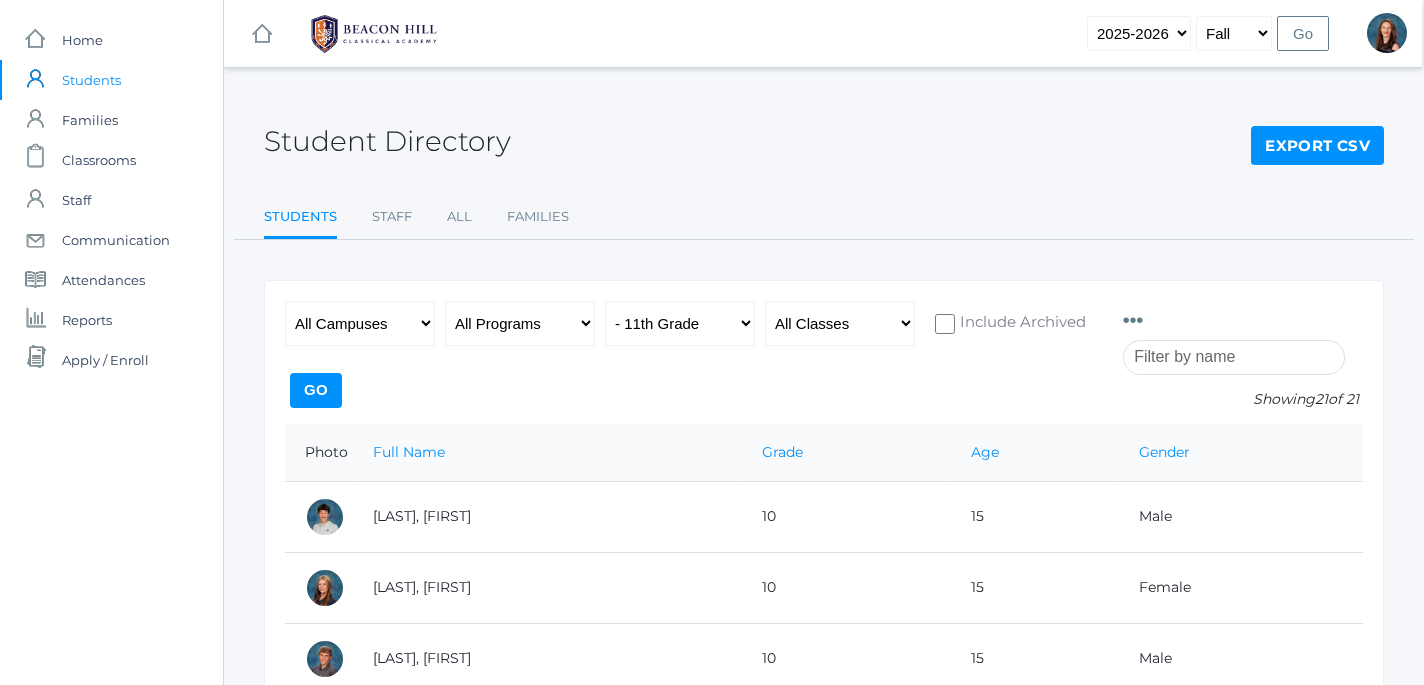 click on "Go" at bounding box center [316, 390] 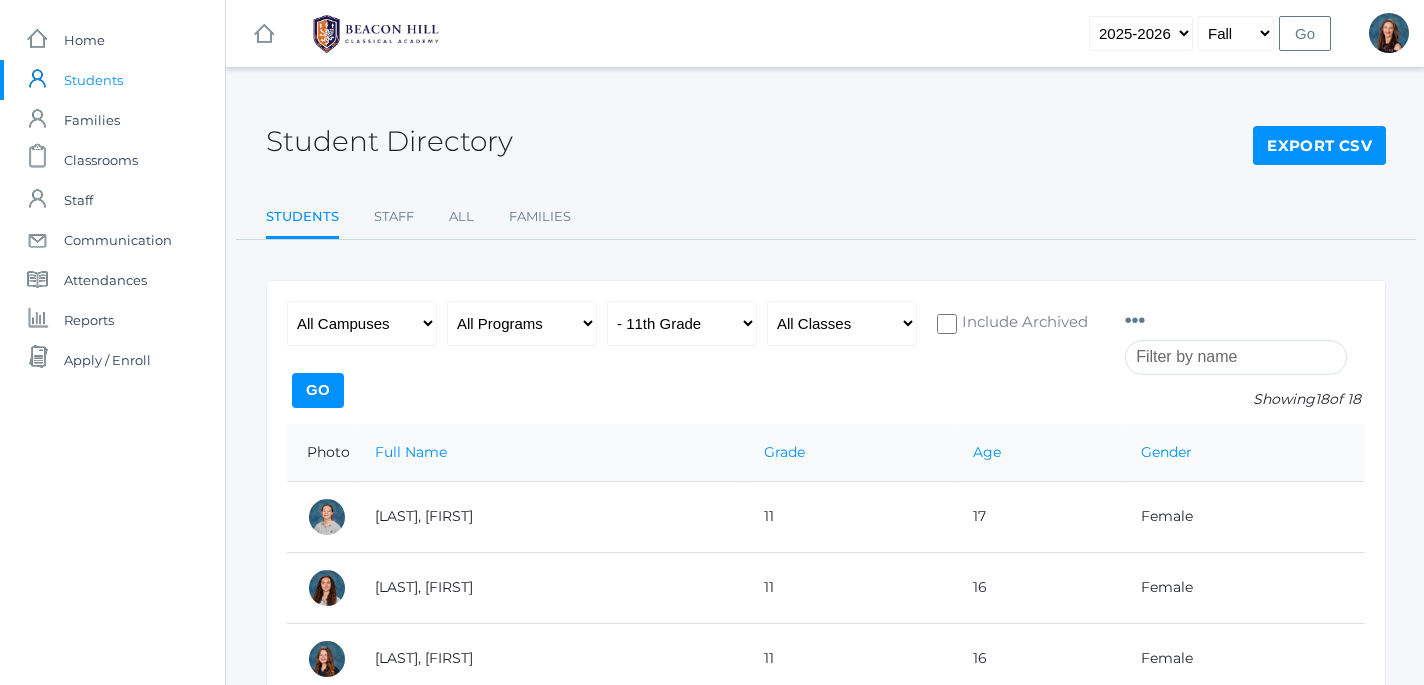 scroll, scrollTop: 0, scrollLeft: 0, axis: both 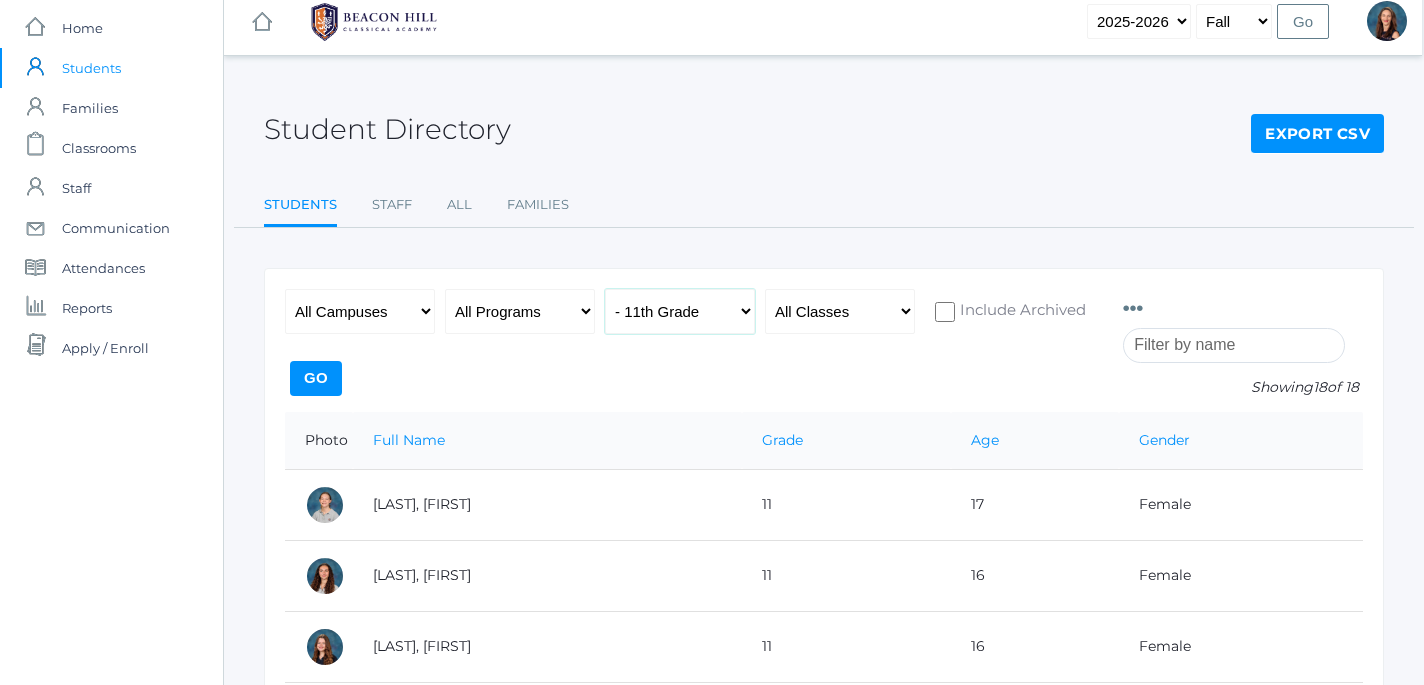 click on "All Grades
Grammar
- Kindergarten
- 1st Grade
- 2nd Grade
- 3rd Grade
- 4th Grade
- 5th Grade
Logic
- 6th Grade
- 7th Grade
- 8th Grade
Rhetoric
- 9th Grade
- 10th Grade
- 11th Grade
- 12th Grade" at bounding box center [680, 311] 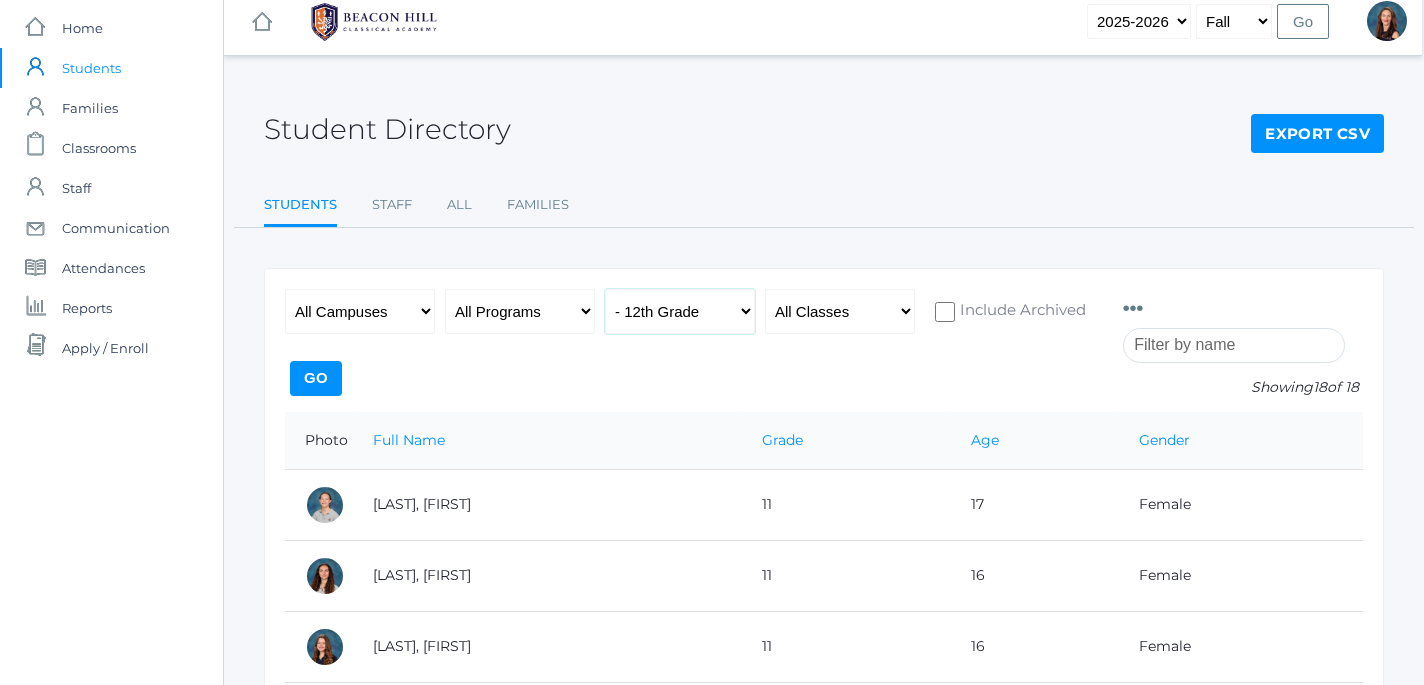 click on "- 12th Grade" at bounding box center [0, 0] 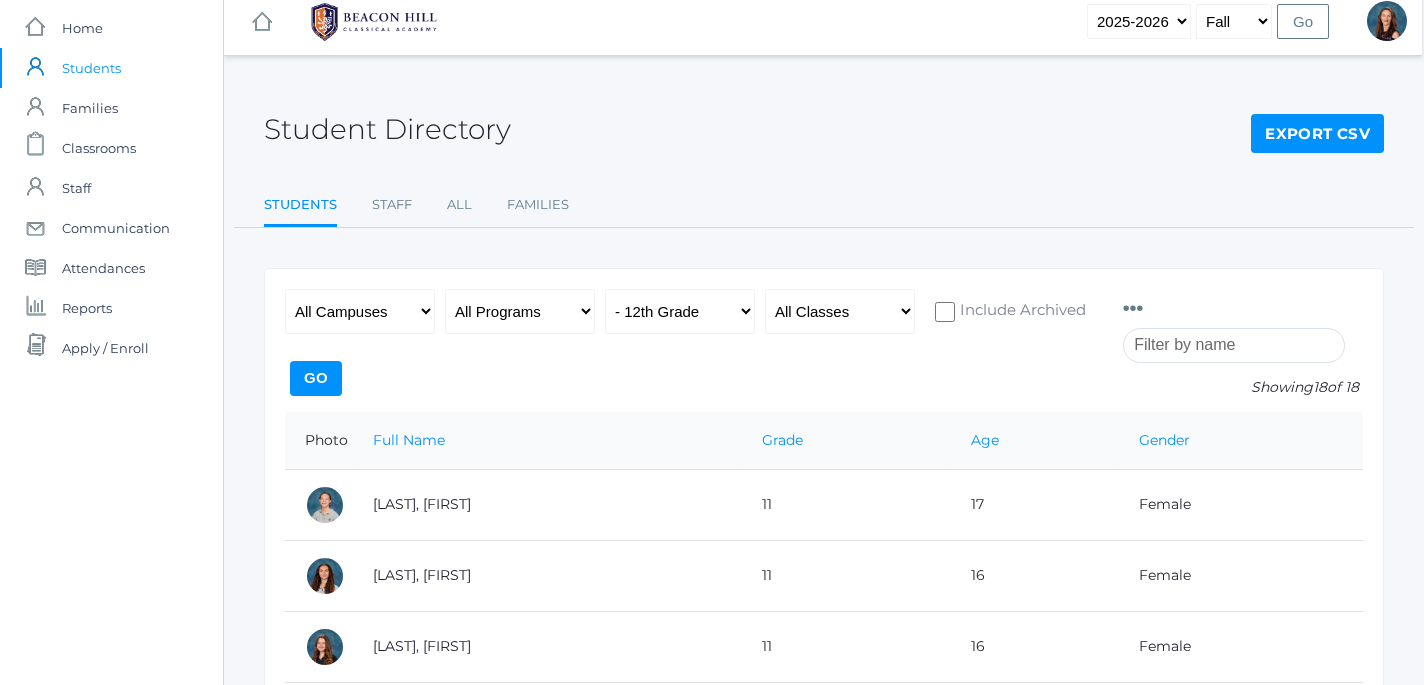 click on "Go" at bounding box center [316, 378] 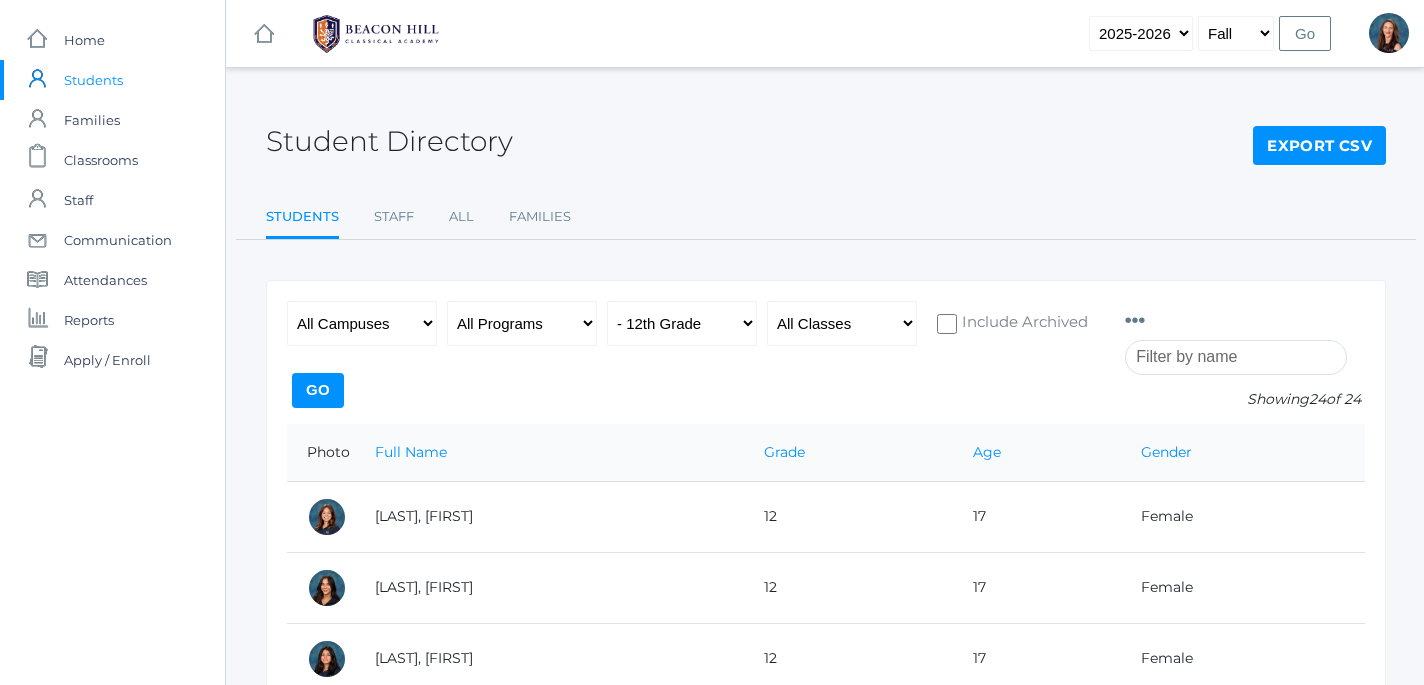 scroll, scrollTop: 0, scrollLeft: 0, axis: both 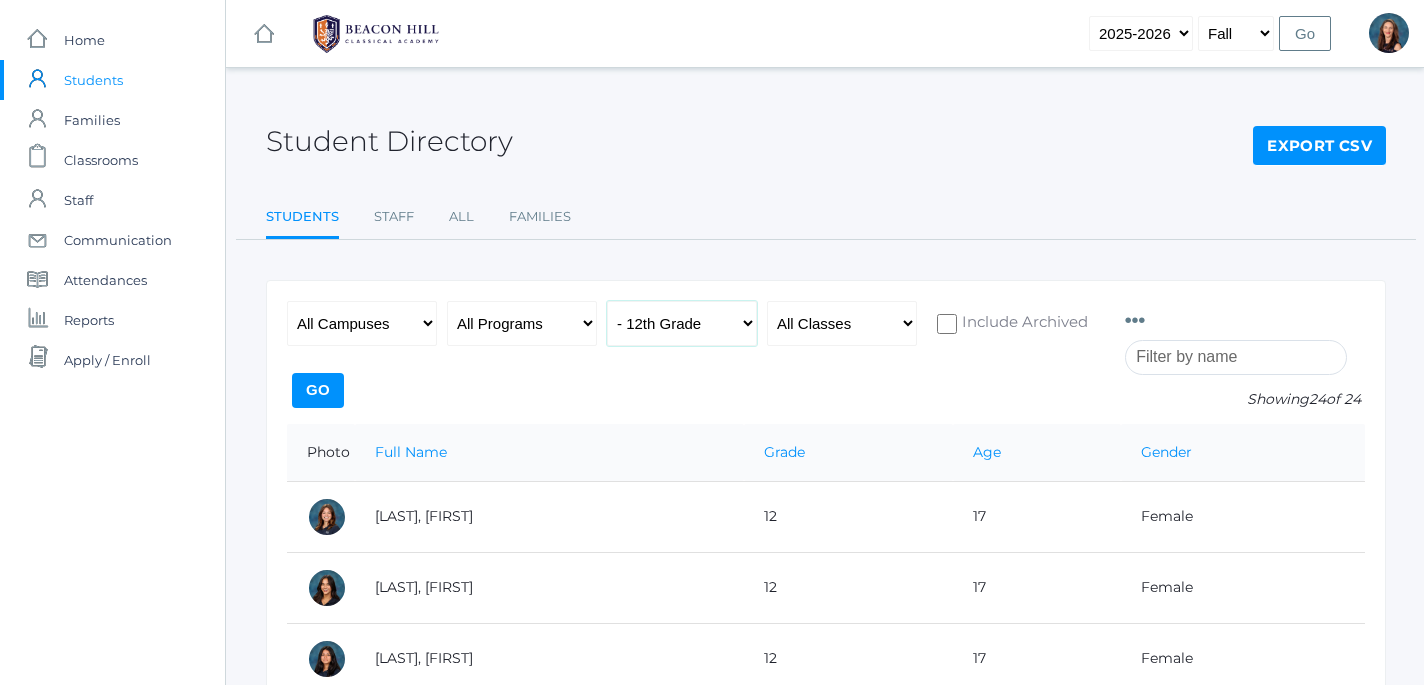 click on "All Grades
Grammar
- Kindergarten
- 1st Grade
- 2nd Grade
- 3rd Grade
- 4th Grade
- 5th Grade
Logic
- 6th Grade
- 7th Grade
- 8th Grade
Rhetoric
- 9th Grade
- 10th Grade
- 11th Grade
- 12th Grade" at bounding box center (682, 323) 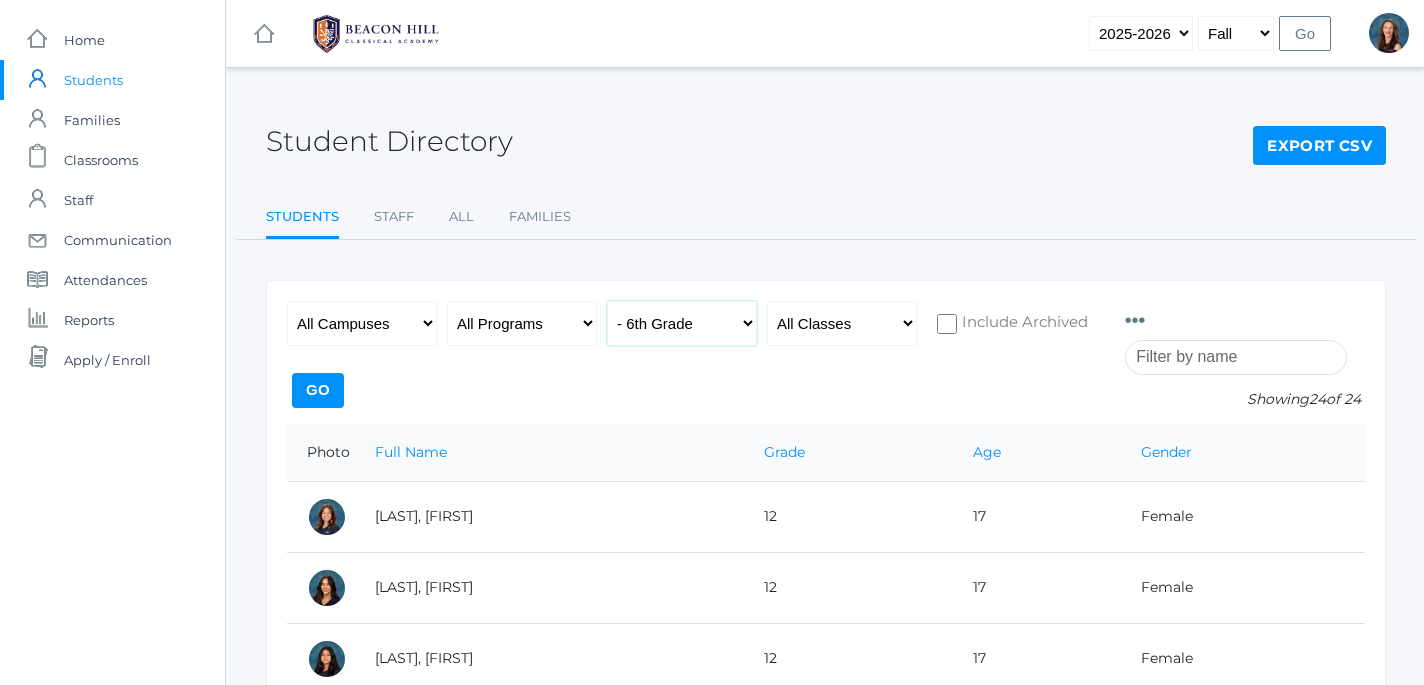 click on "- 6th Grade" at bounding box center [0, 0] 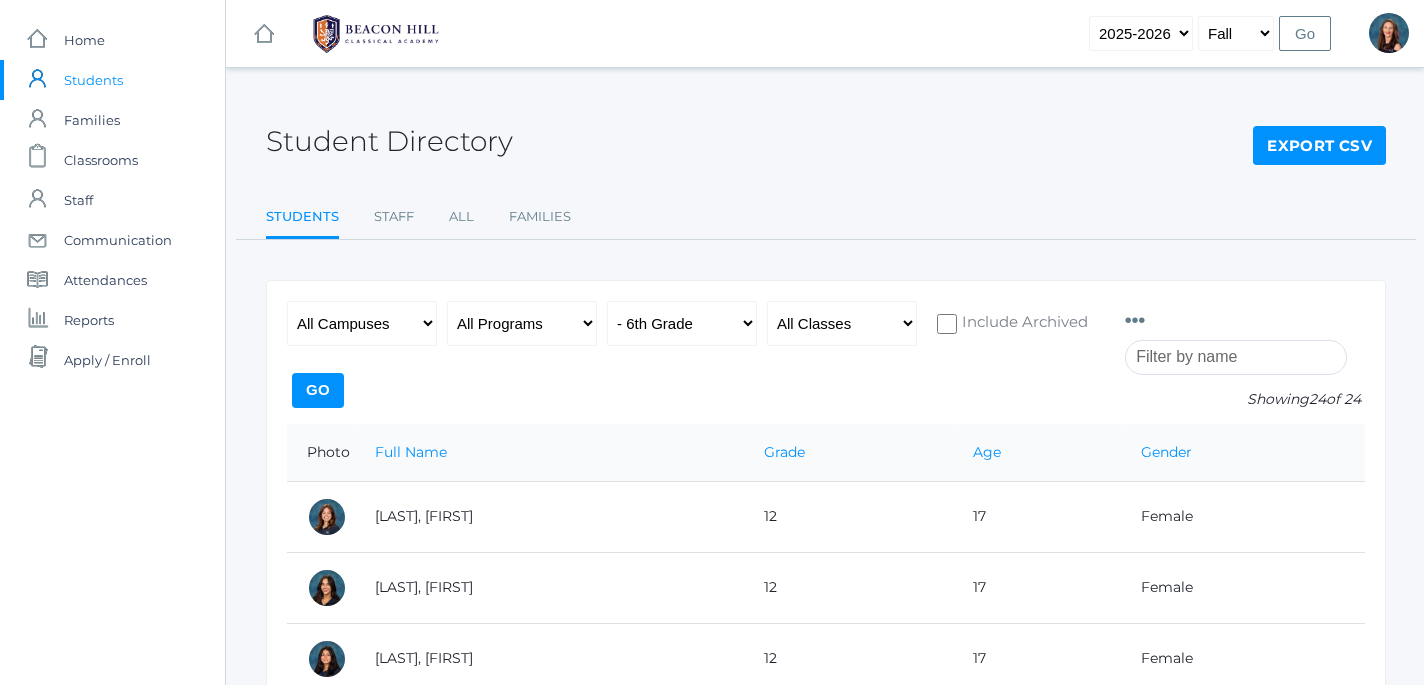 click on "Go" at bounding box center (318, 390) 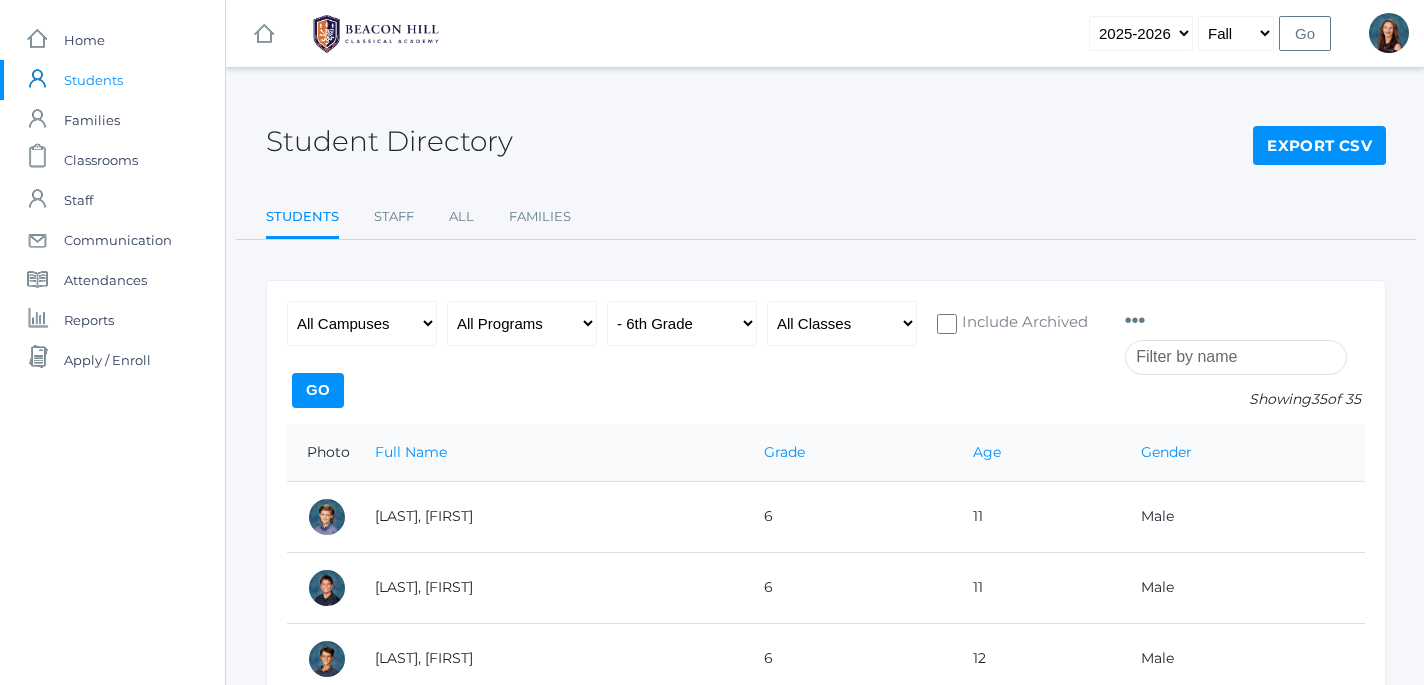scroll, scrollTop: 0, scrollLeft: 0, axis: both 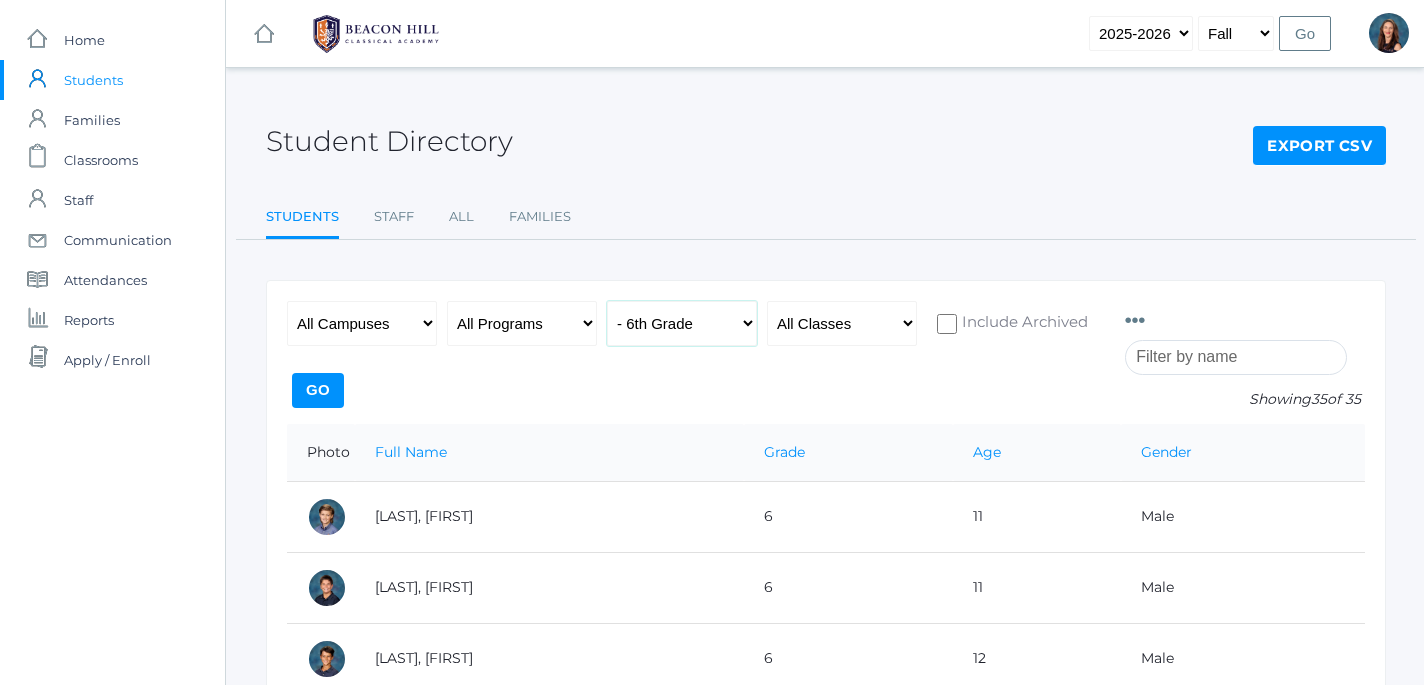 select on "7" 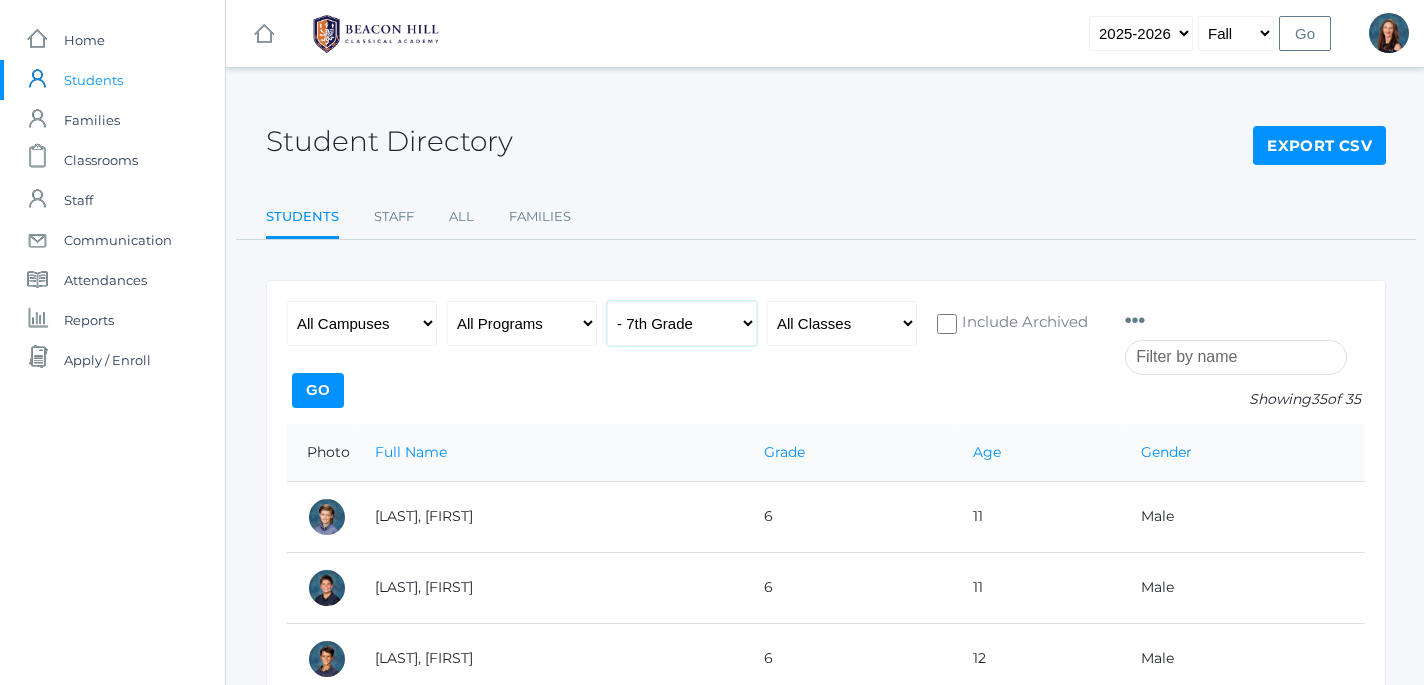 click on "- 7th Grade" at bounding box center [0, 0] 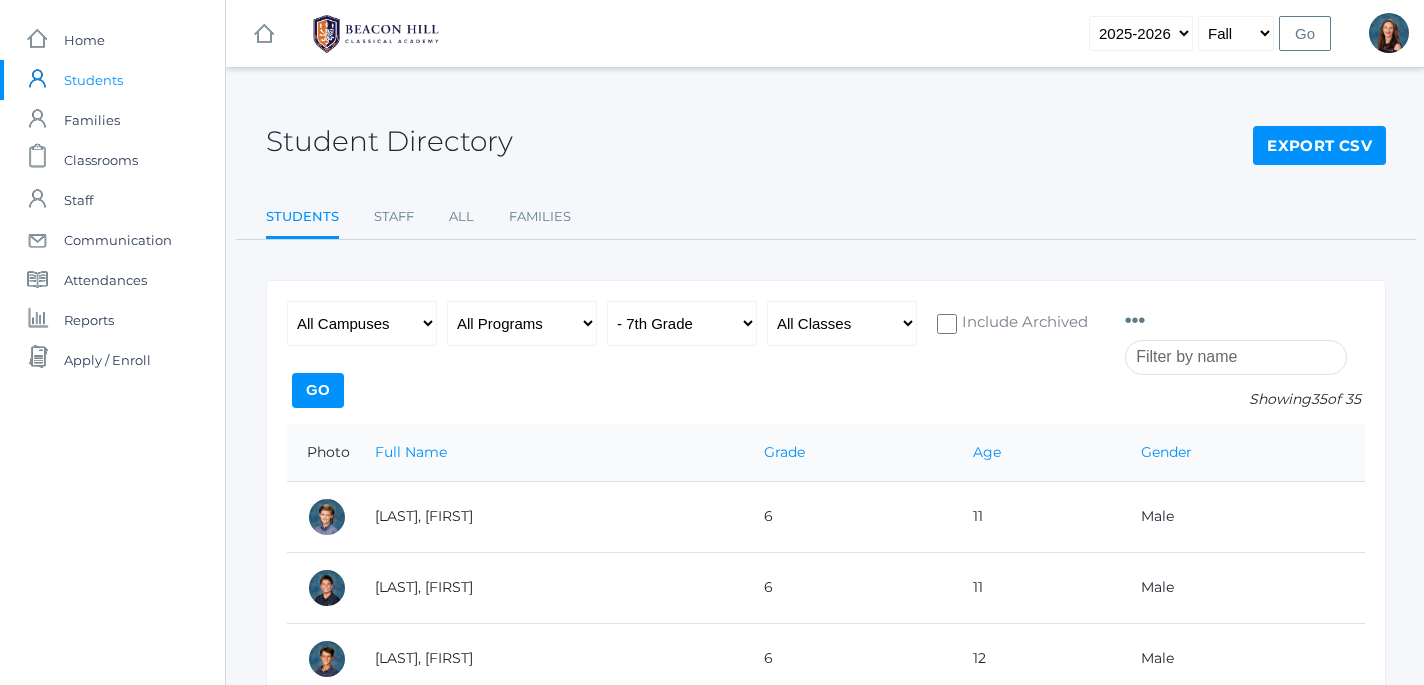 click on "Go" at bounding box center (318, 390) 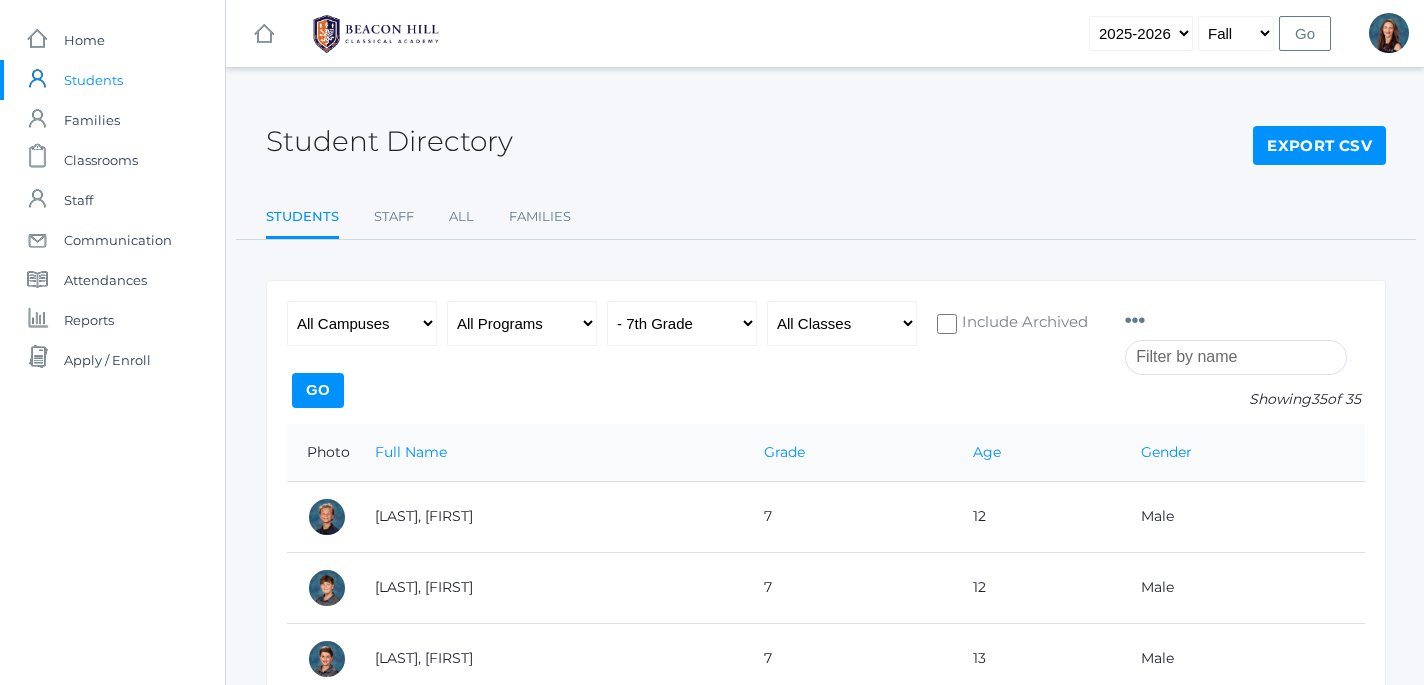 scroll, scrollTop: 0, scrollLeft: 0, axis: both 